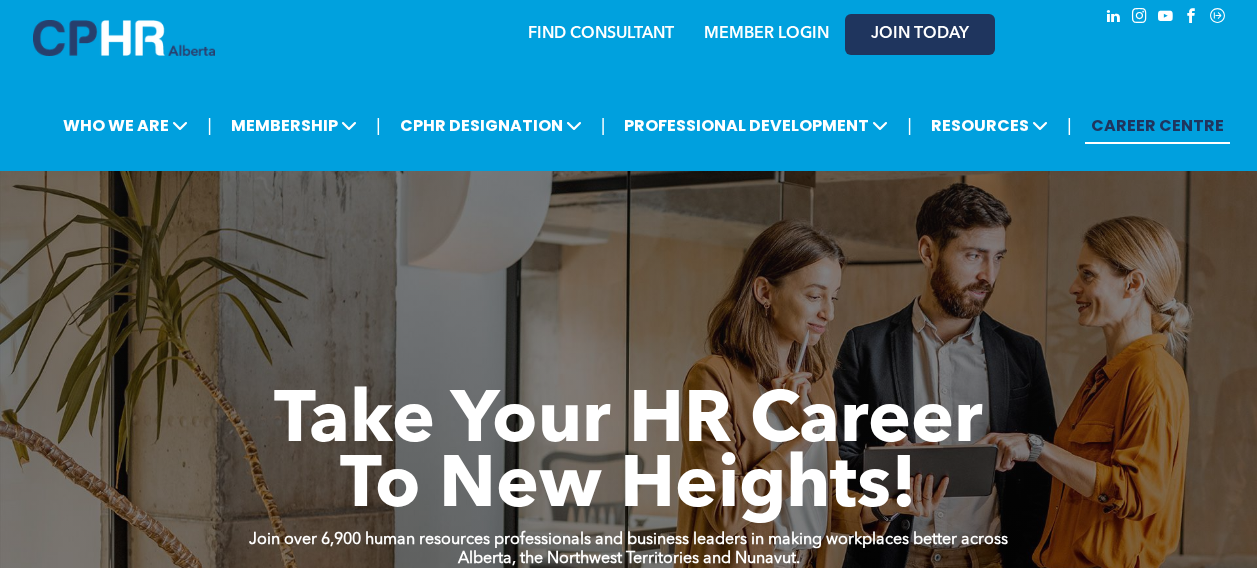 scroll, scrollTop: 0, scrollLeft: 0, axis: both 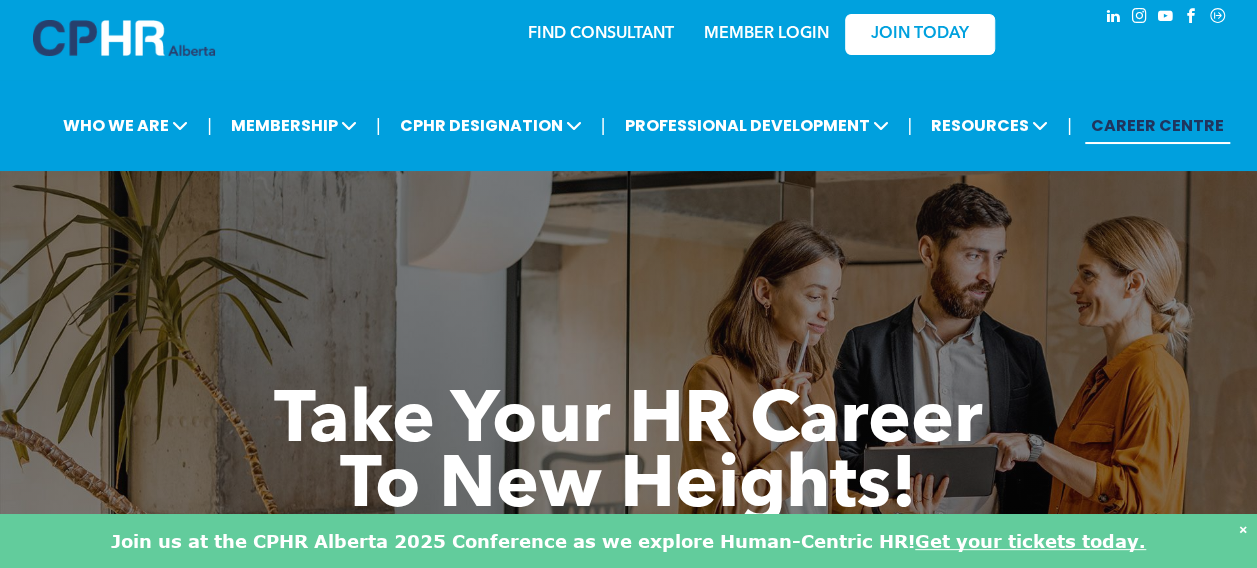 click on "MEMBER LOGIN" at bounding box center [766, 34] 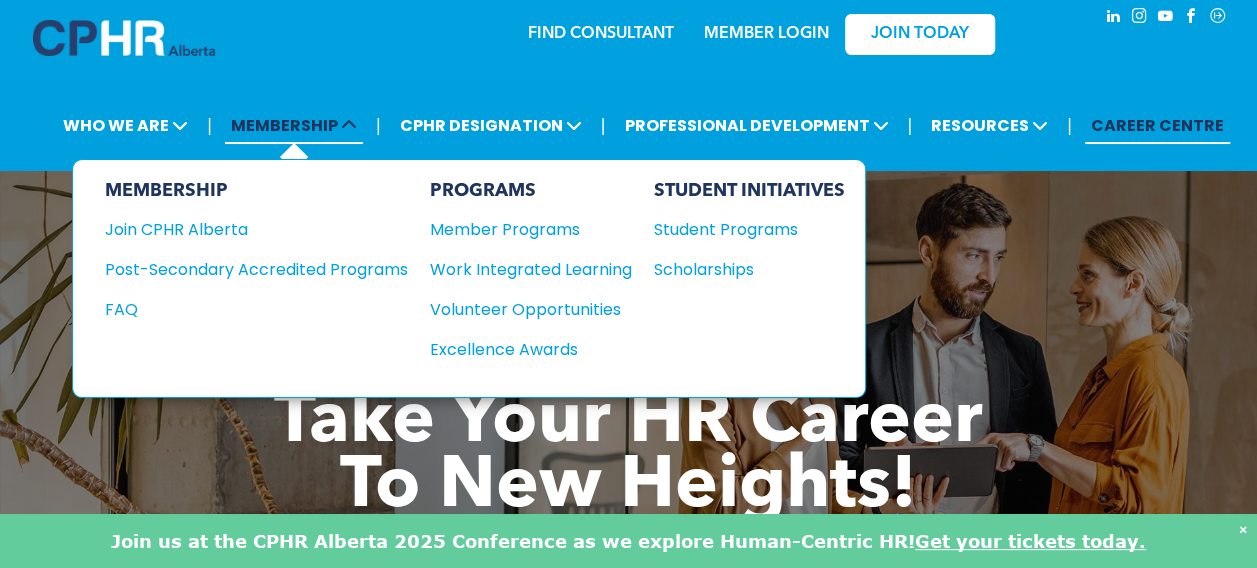 click on "MEMBERSHIP" at bounding box center [294, 125] 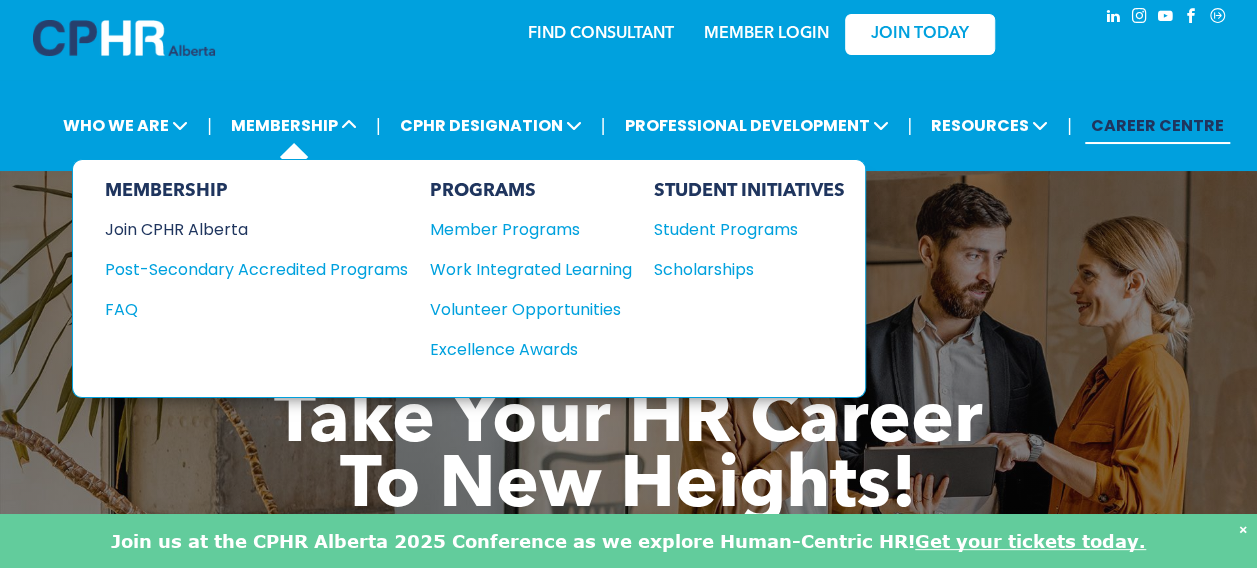 click on "Join CPHR Alberta" at bounding box center [241, 229] 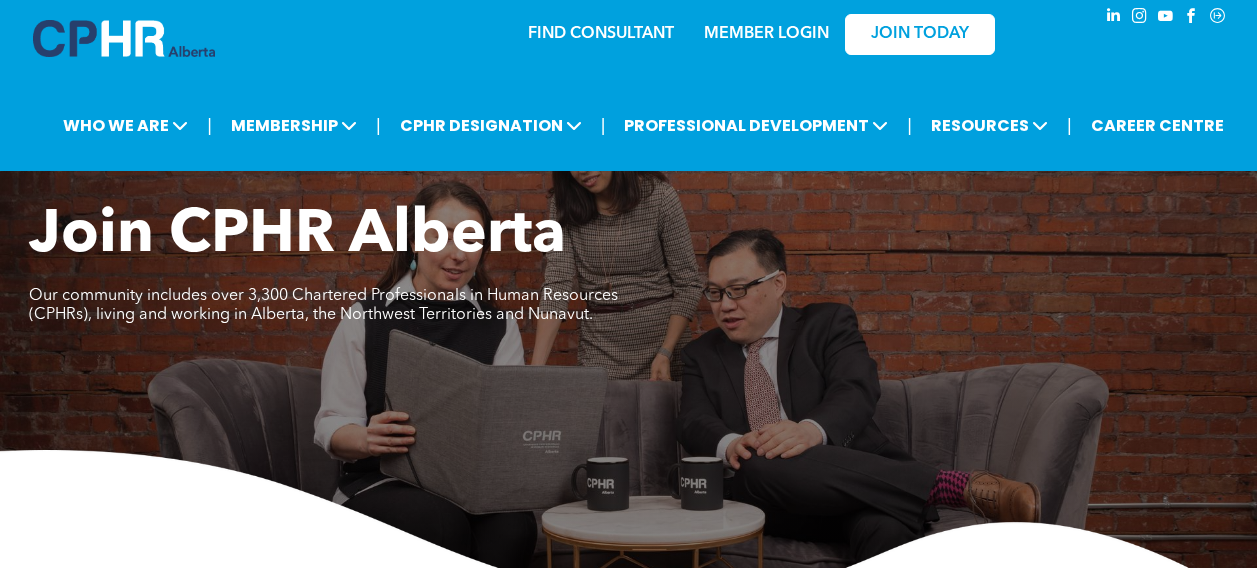 scroll, scrollTop: 0, scrollLeft: 0, axis: both 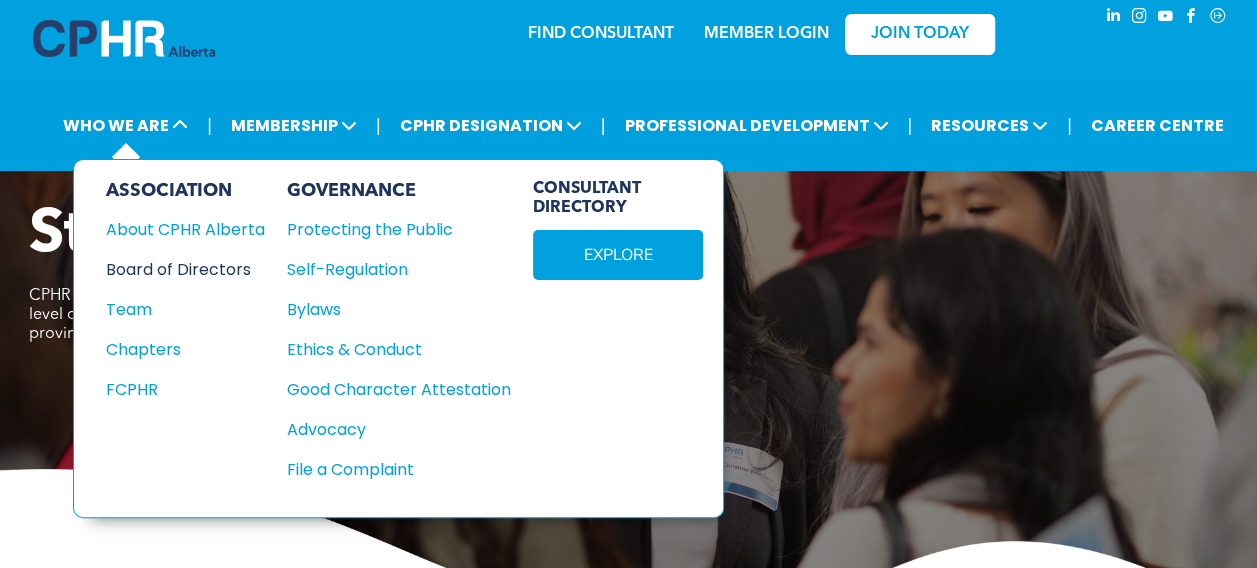 click on "Board of Directors" at bounding box center (177, 269) 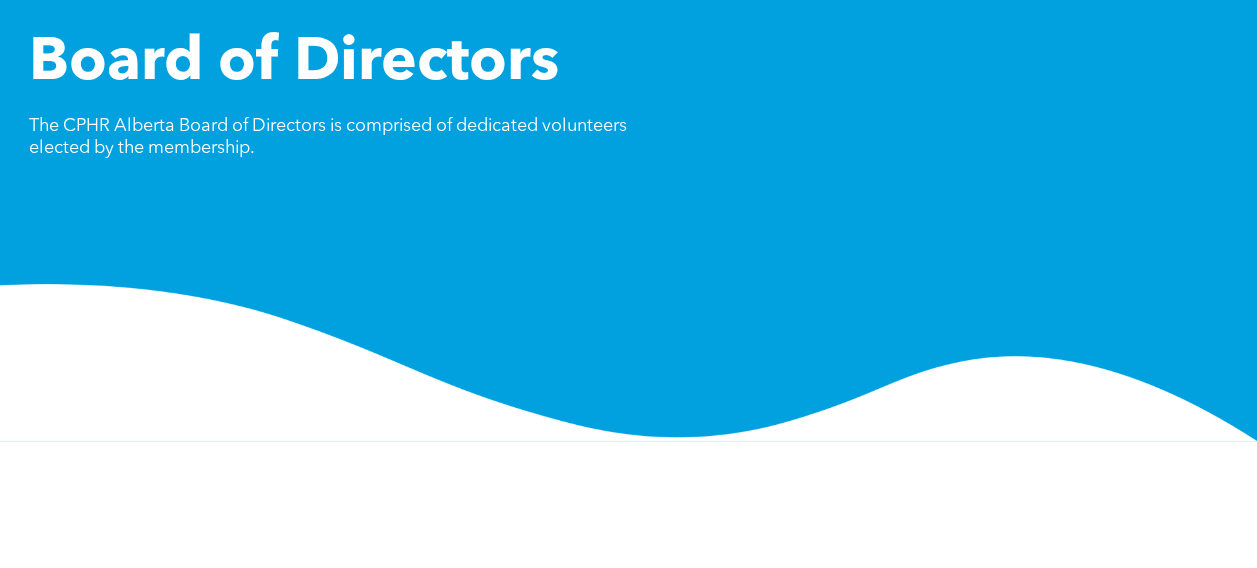 scroll, scrollTop: 0, scrollLeft: 0, axis: both 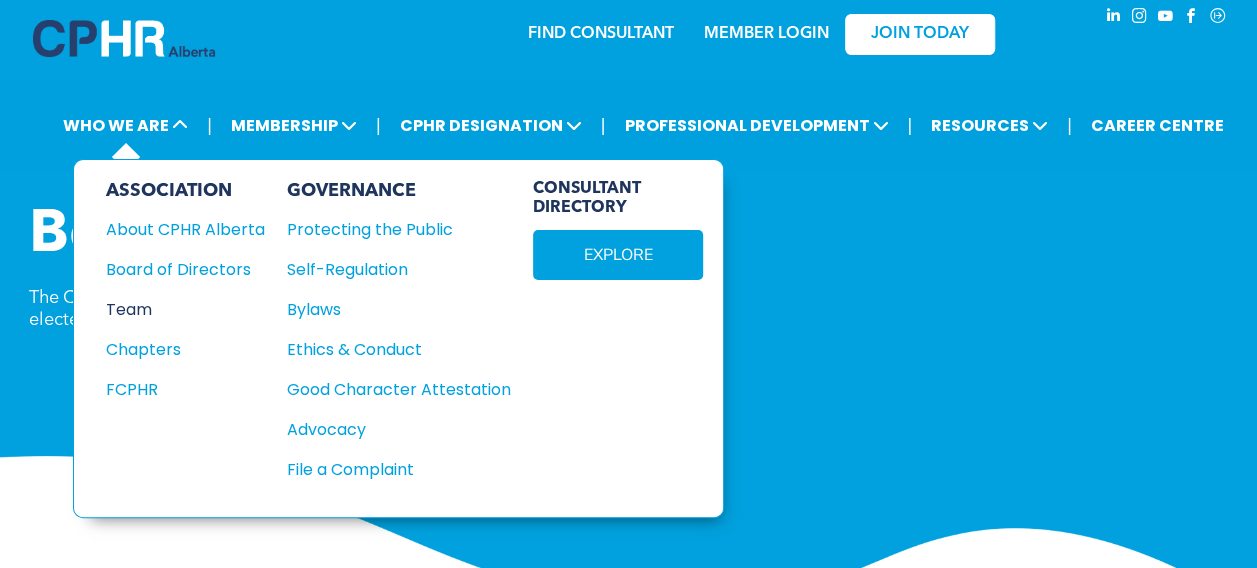click on "Team" at bounding box center [177, 309] 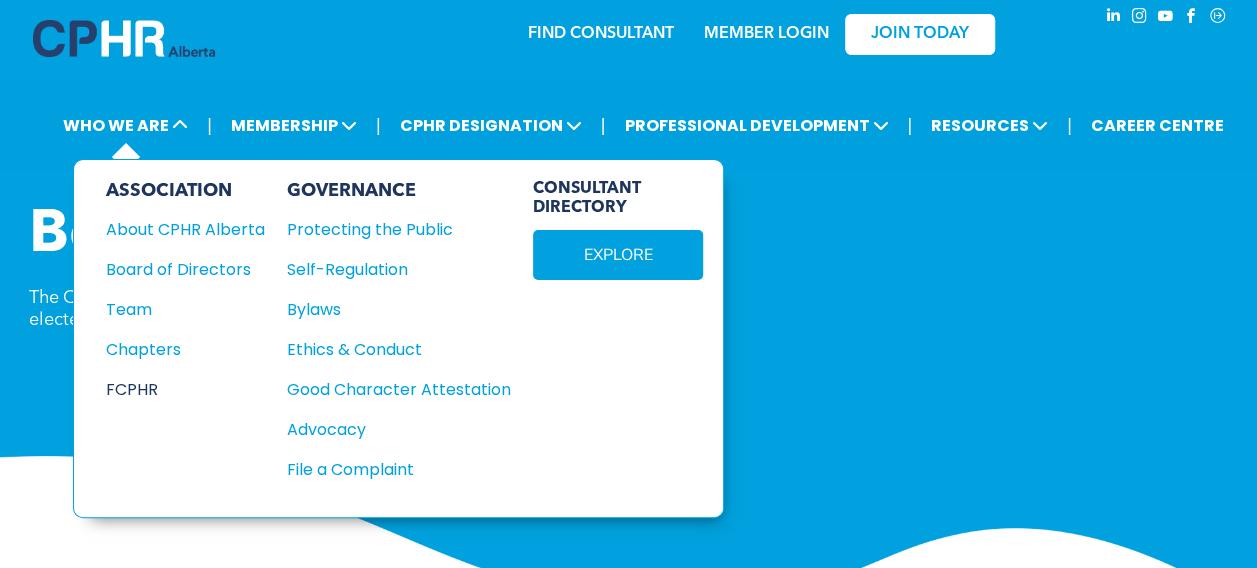click on "FCPHR" at bounding box center [177, 389] 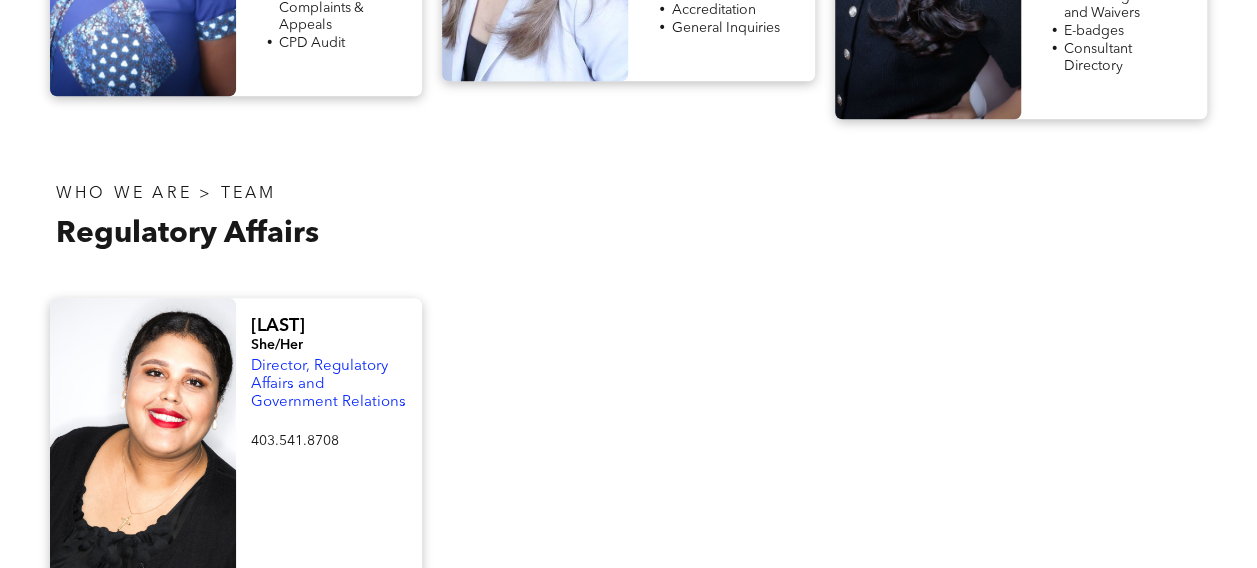 scroll, scrollTop: 200, scrollLeft: 0, axis: vertical 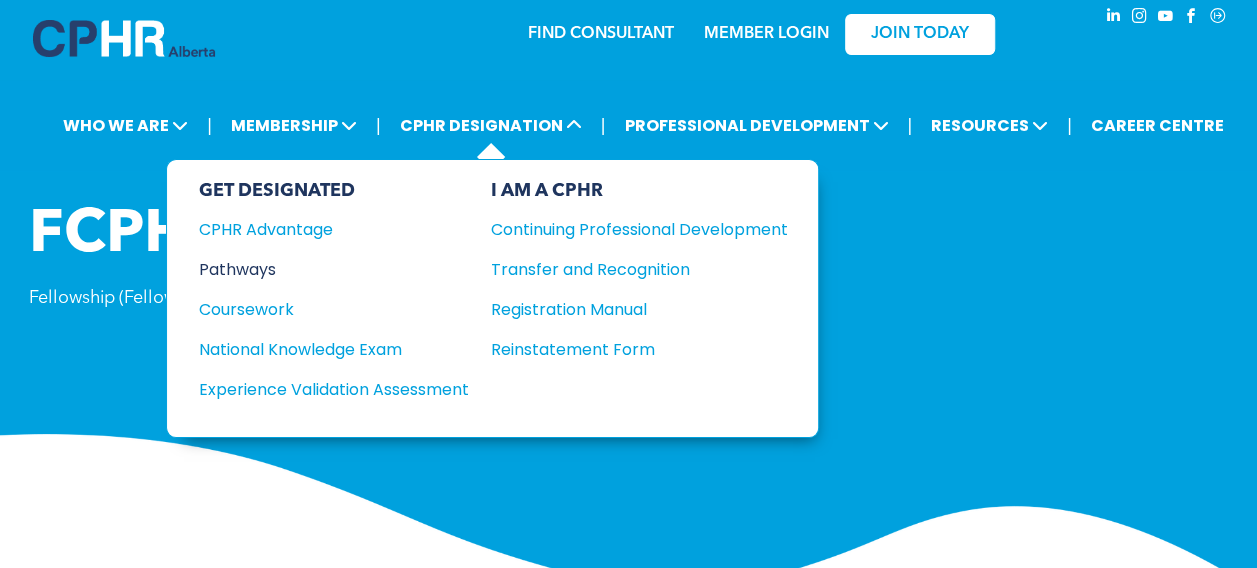 click on "Pathways" at bounding box center (320, 269) 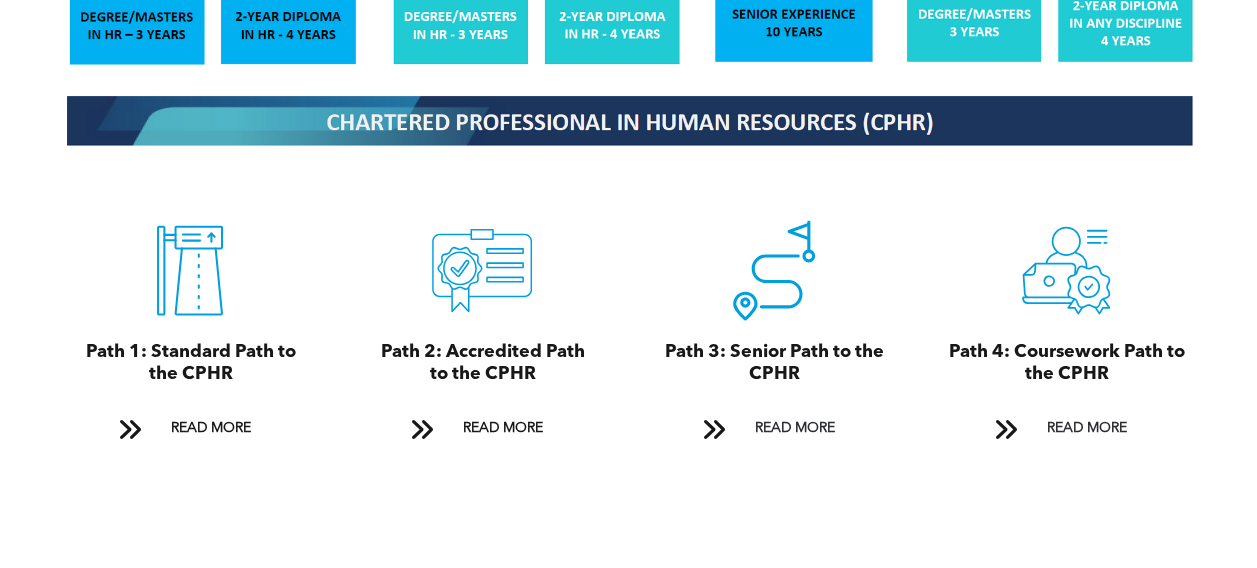 scroll, scrollTop: 2100, scrollLeft: 0, axis: vertical 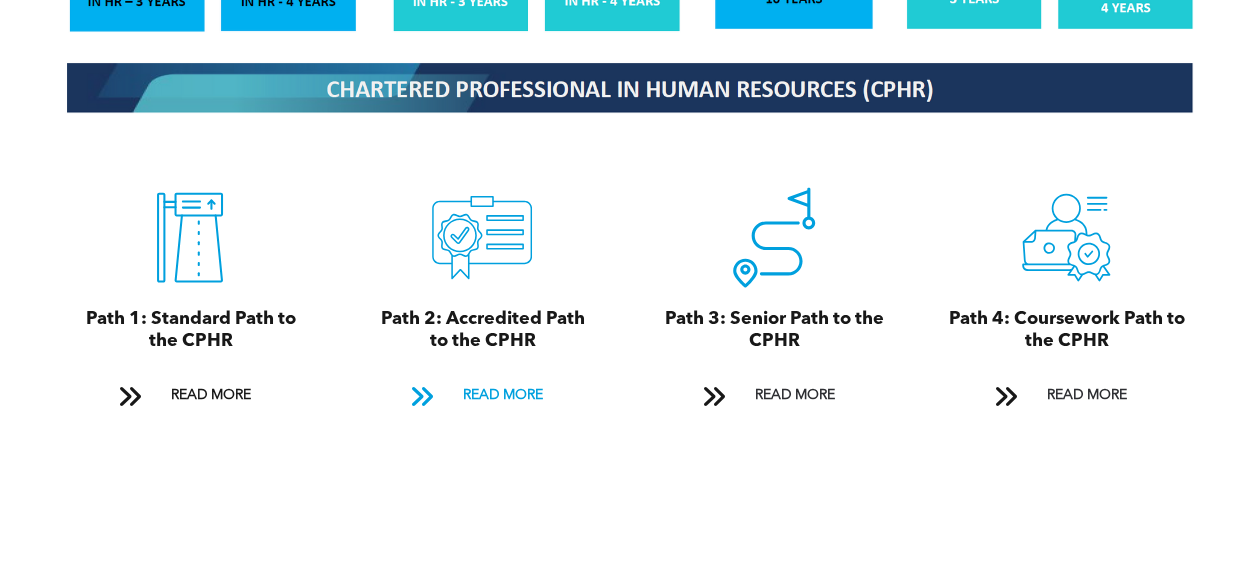 click on "READ MORE" at bounding box center [502, 395] 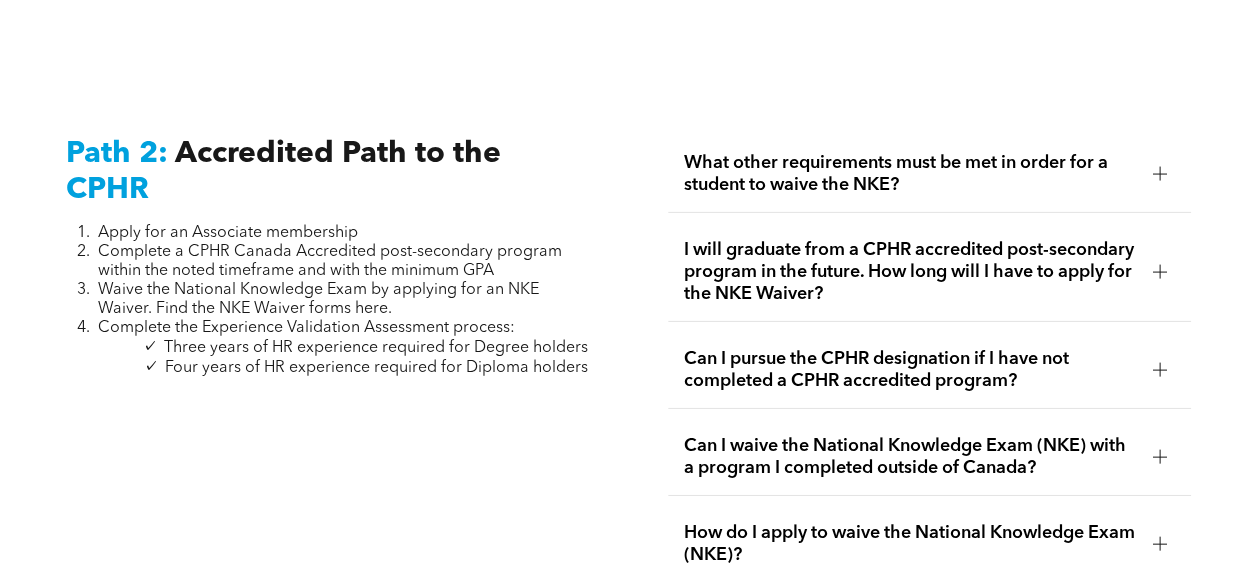 scroll, scrollTop: 3106, scrollLeft: 0, axis: vertical 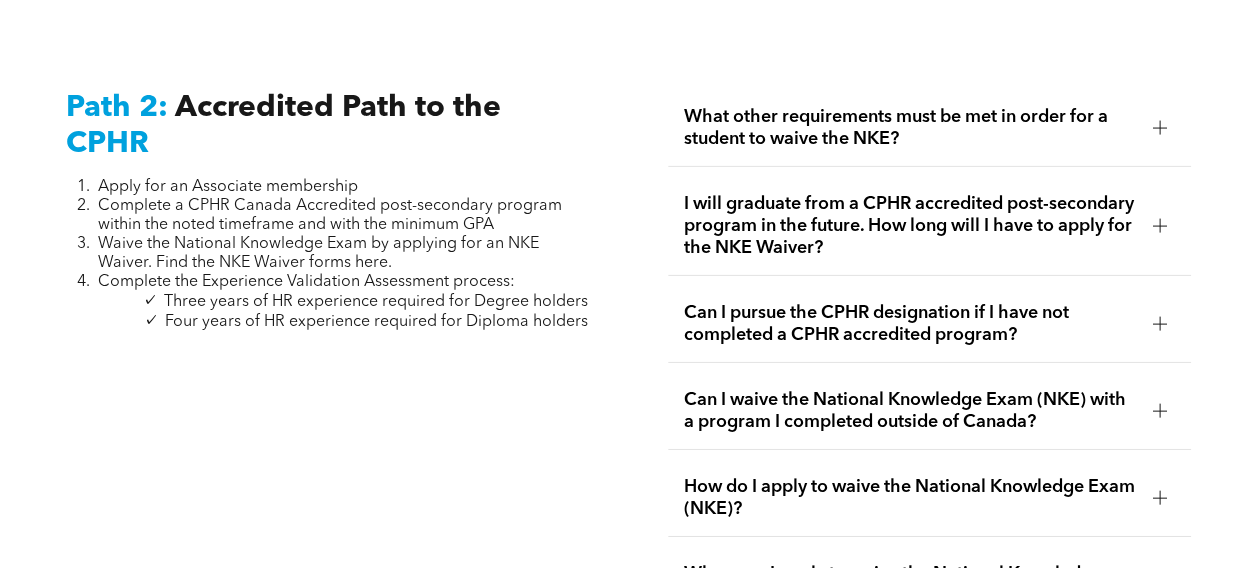 click at bounding box center [1160, 128] 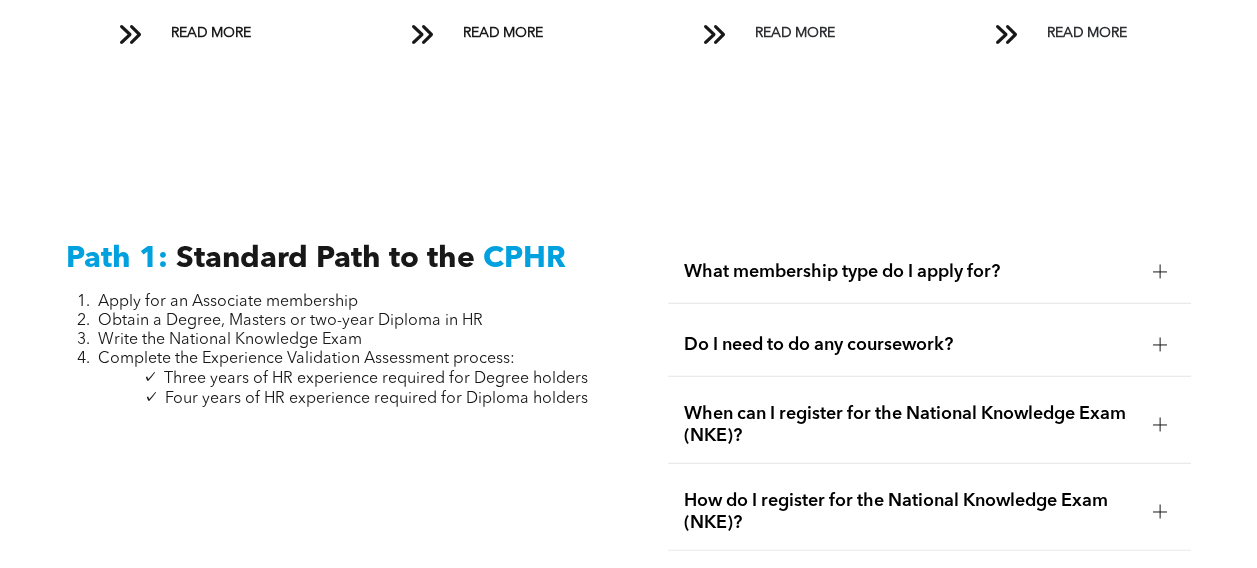 scroll, scrollTop: 2506, scrollLeft: 0, axis: vertical 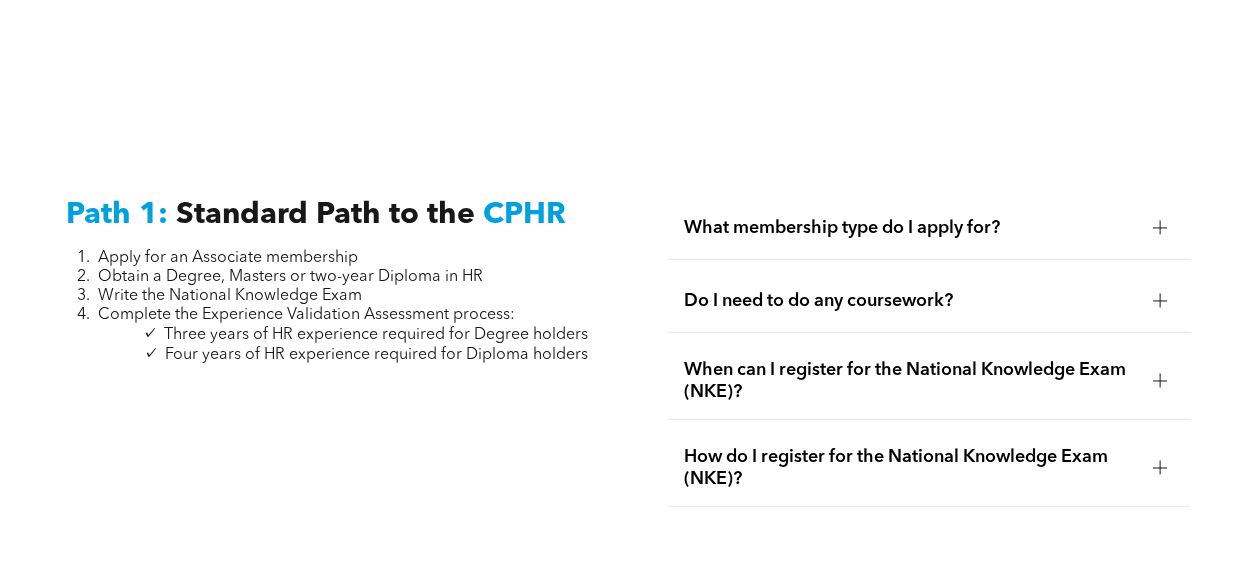 click on "Do I need to do any coursework?" at bounding box center [910, 301] 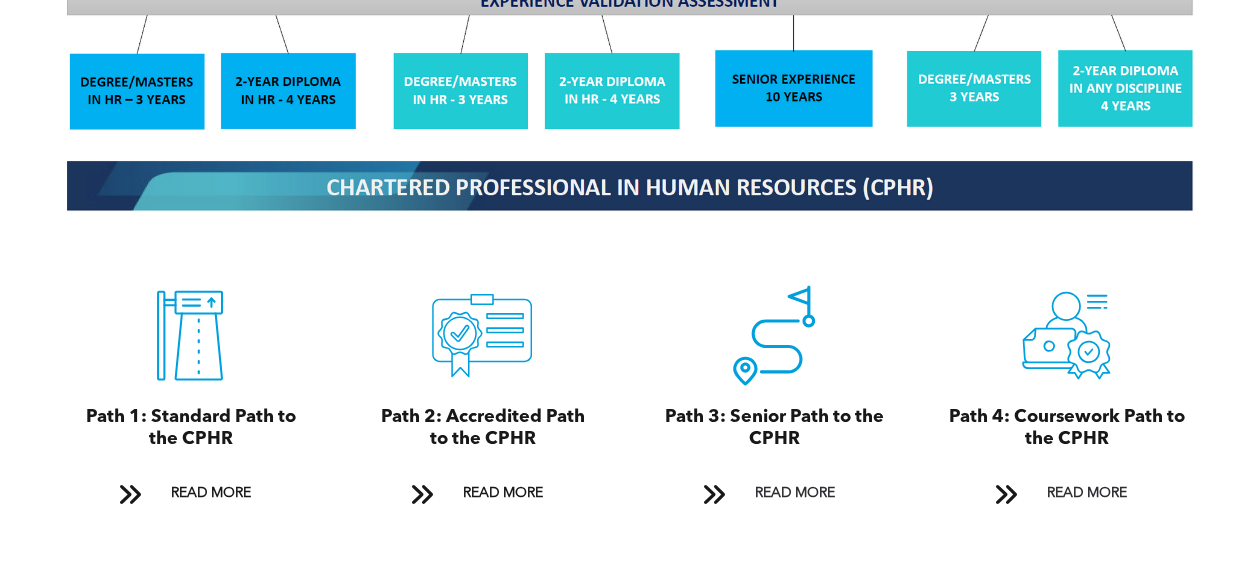 scroll, scrollTop: 2006, scrollLeft: 0, axis: vertical 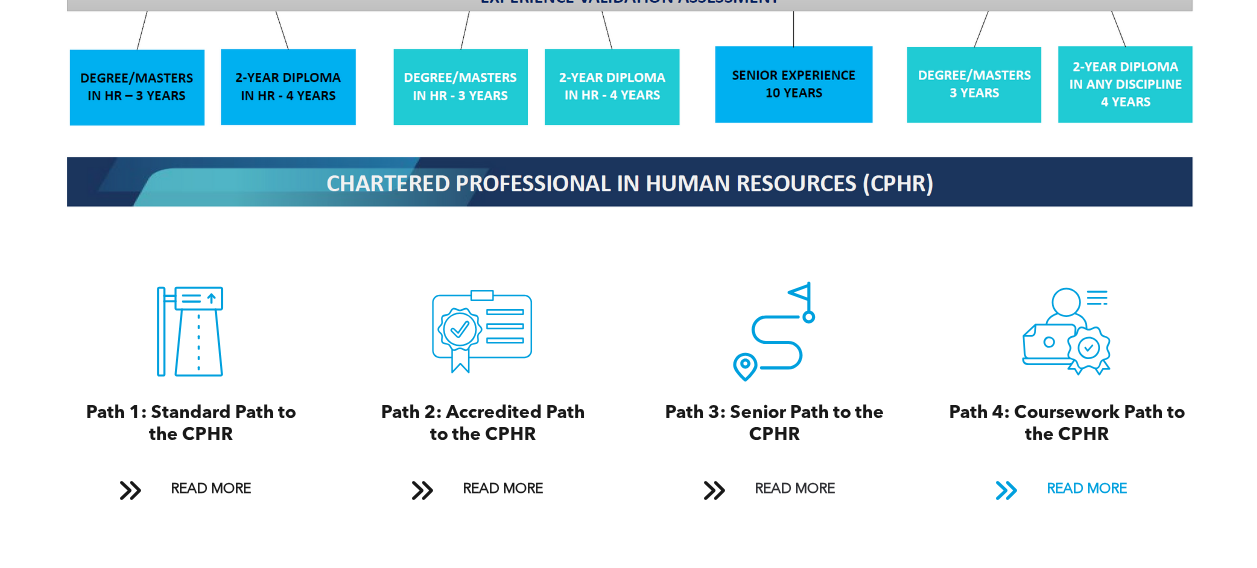 click on "READ MORE" at bounding box center [1086, 489] 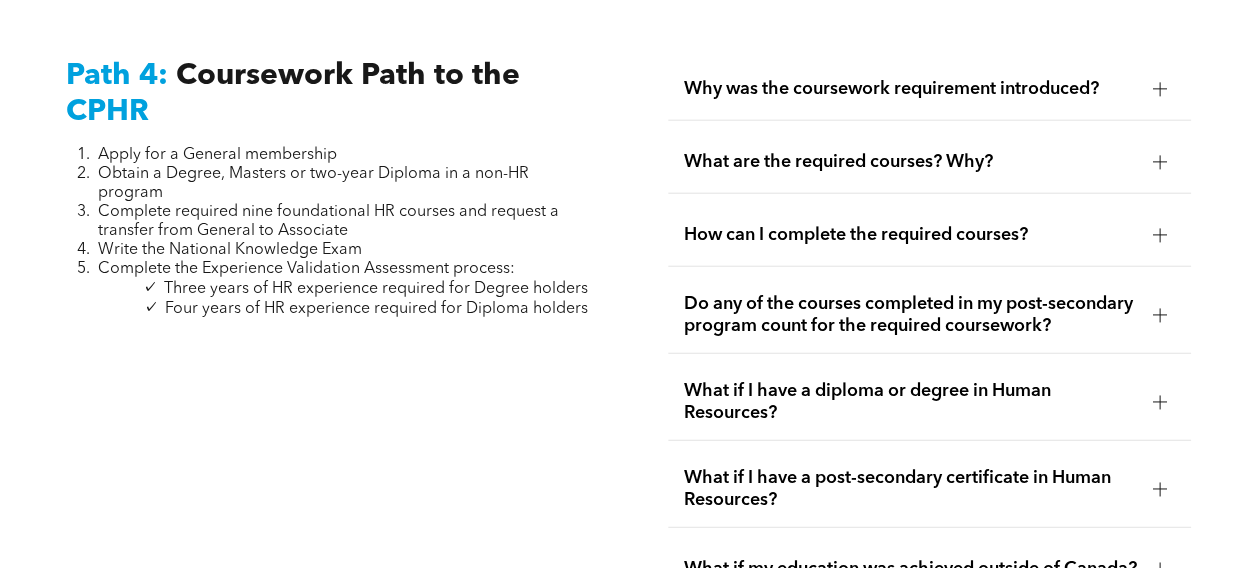 scroll, scrollTop: 6188, scrollLeft: 0, axis: vertical 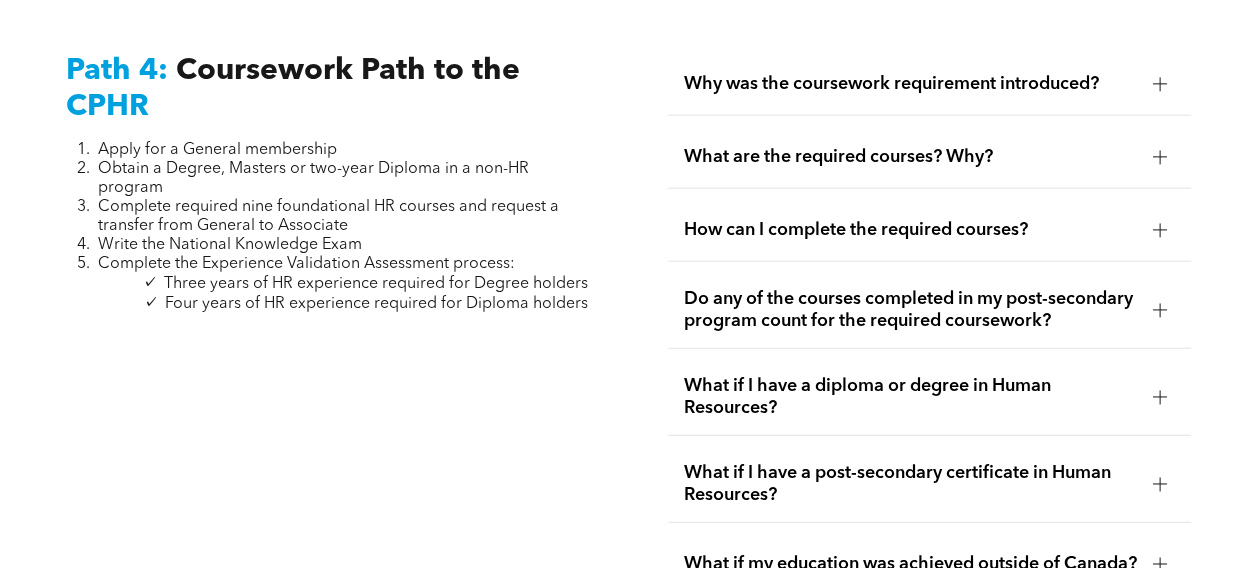 click on "Why was the coursework requirement introduced?" at bounding box center (910, 84) 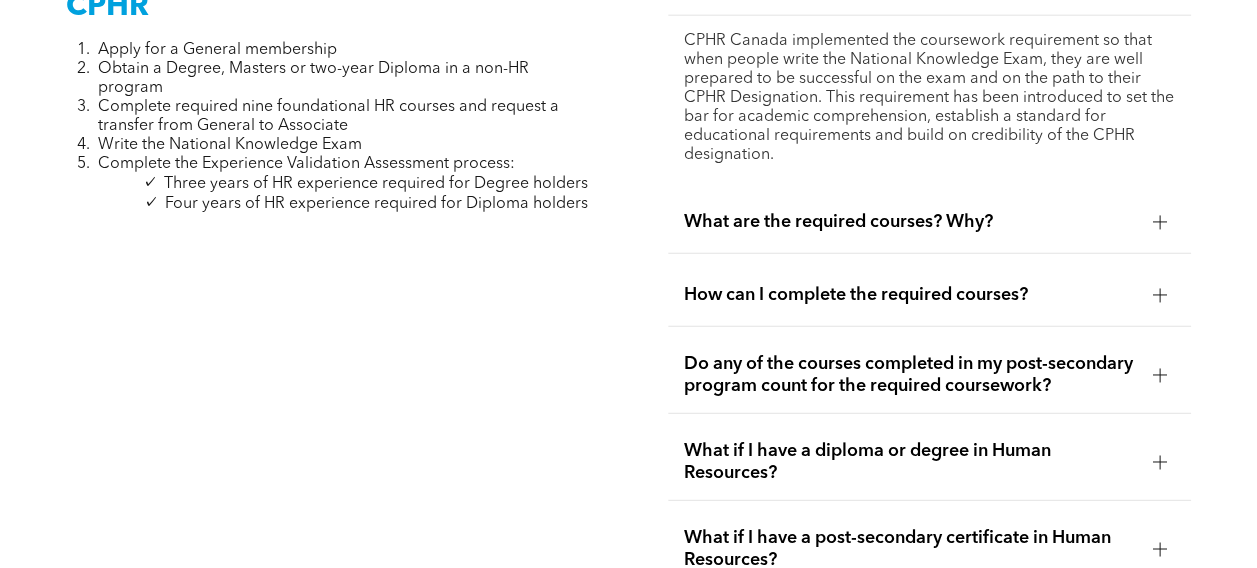 scroll, scrollTop: 6388, scrollLeft: 0, axis: vertical 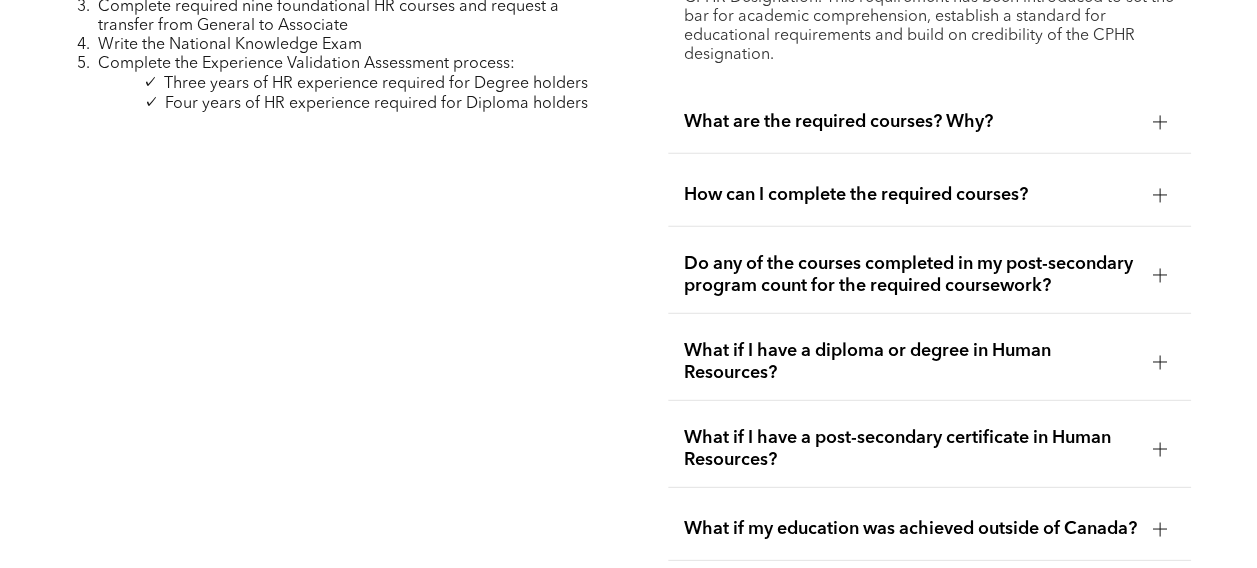 click on "What are the required courses? Why?" at bounding box center [910, 122] 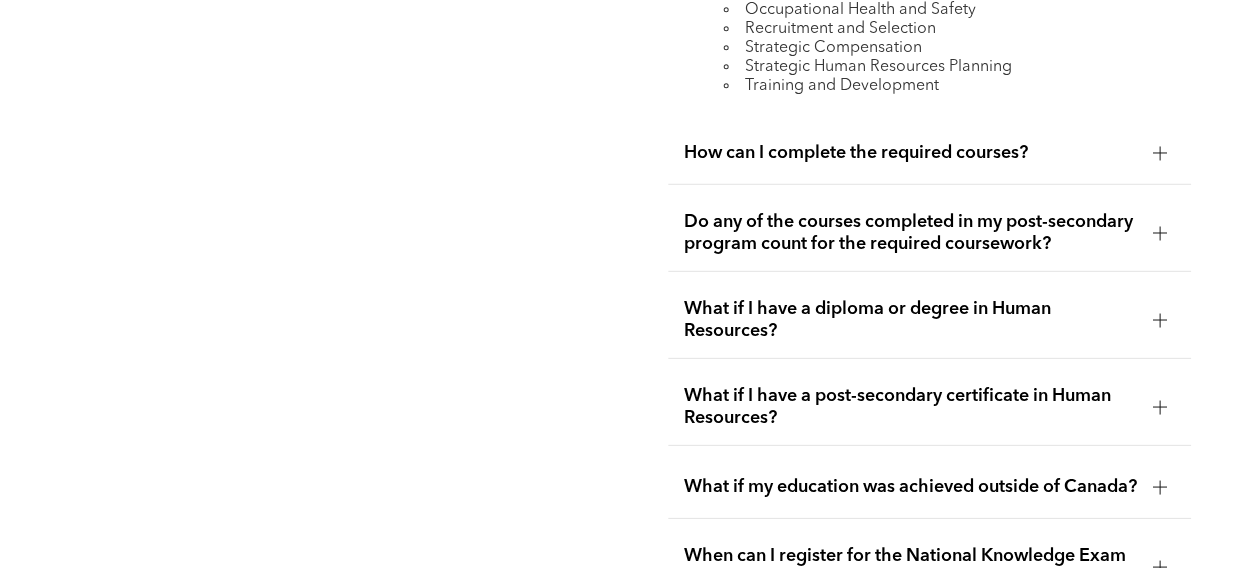 scroll, scrollTop: 6588, scrollLeft: 0, axis: vertical 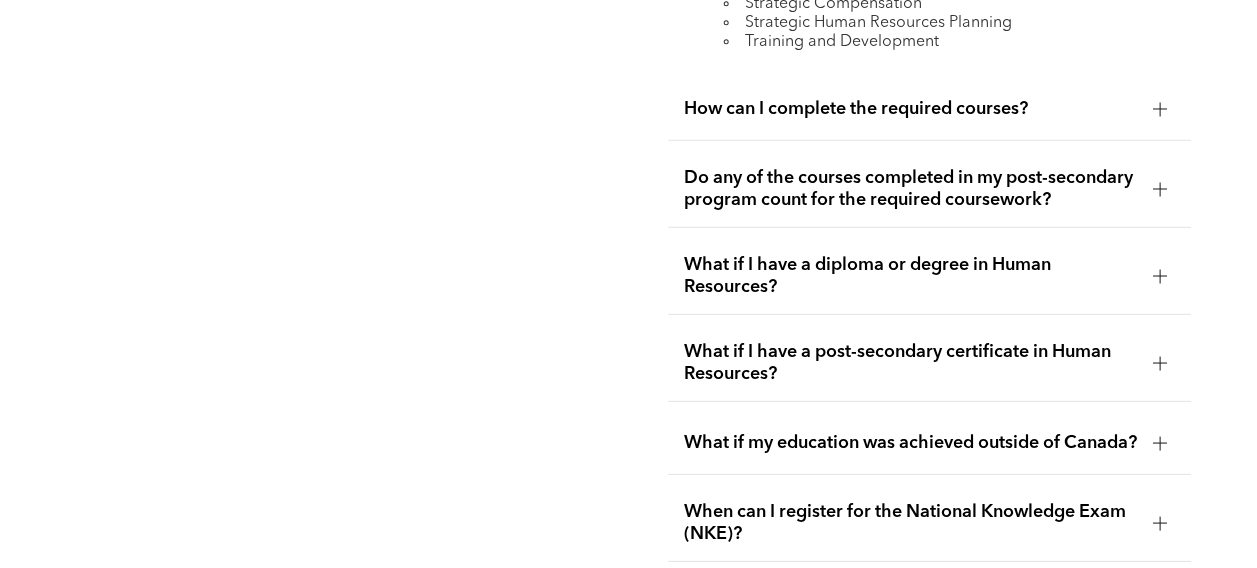 click on "How can I complete the required courses?" at bounding box center [910, 109] 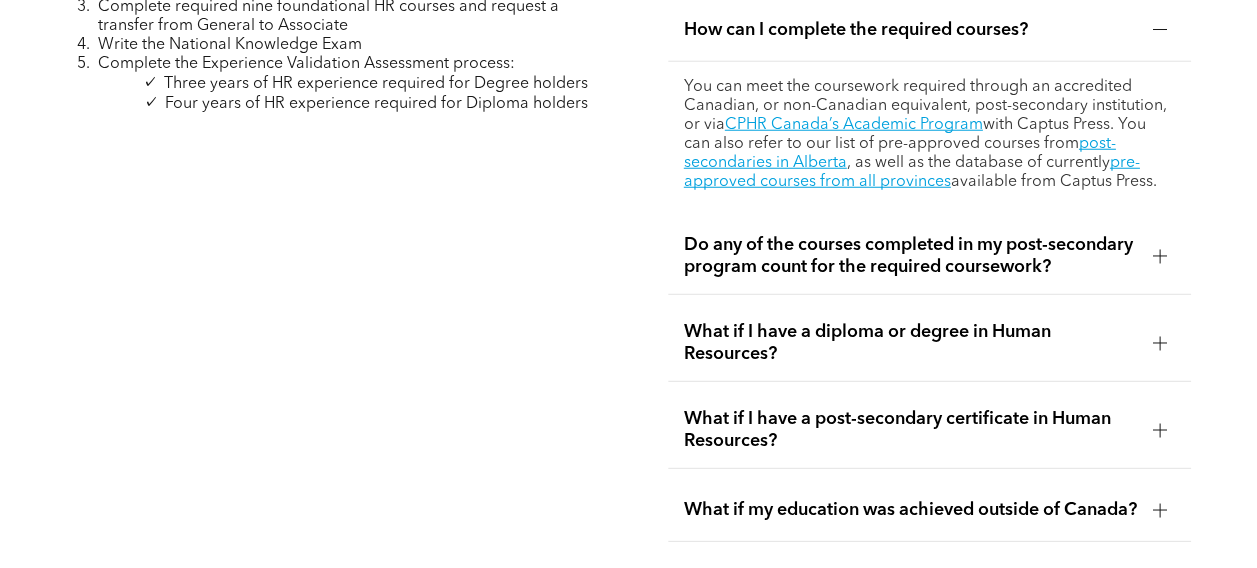 scroll, scrollTop: 6488, scrollLeft: 0, axis: vertical 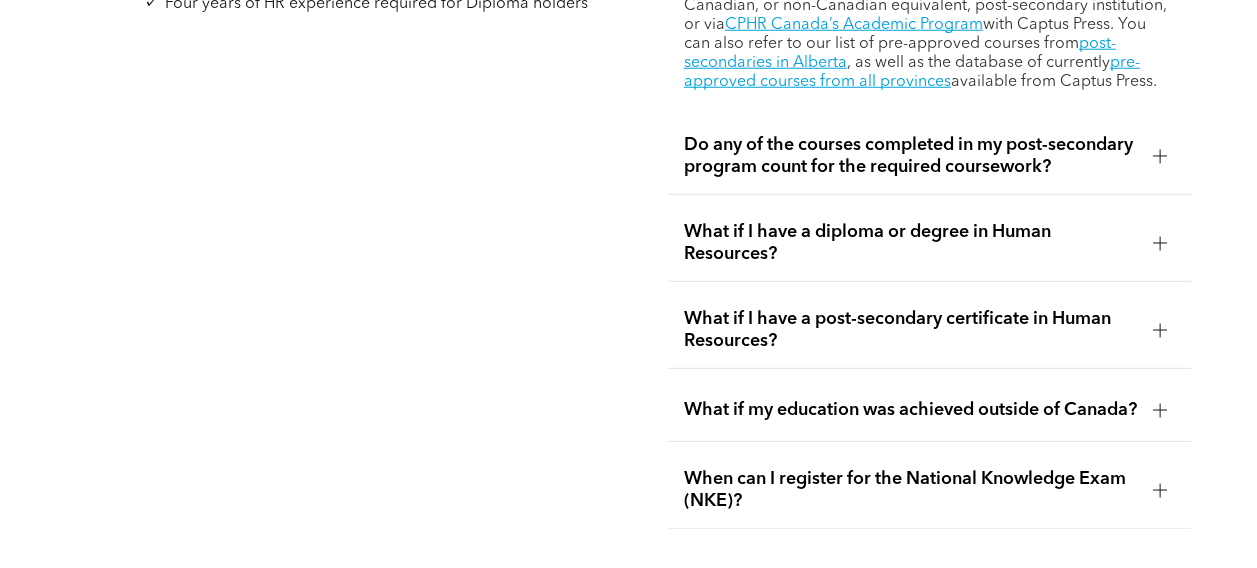 click on "Do any of the courses completed in my post-secondary program count for the required coursework?" at bounding box center (910, 156) 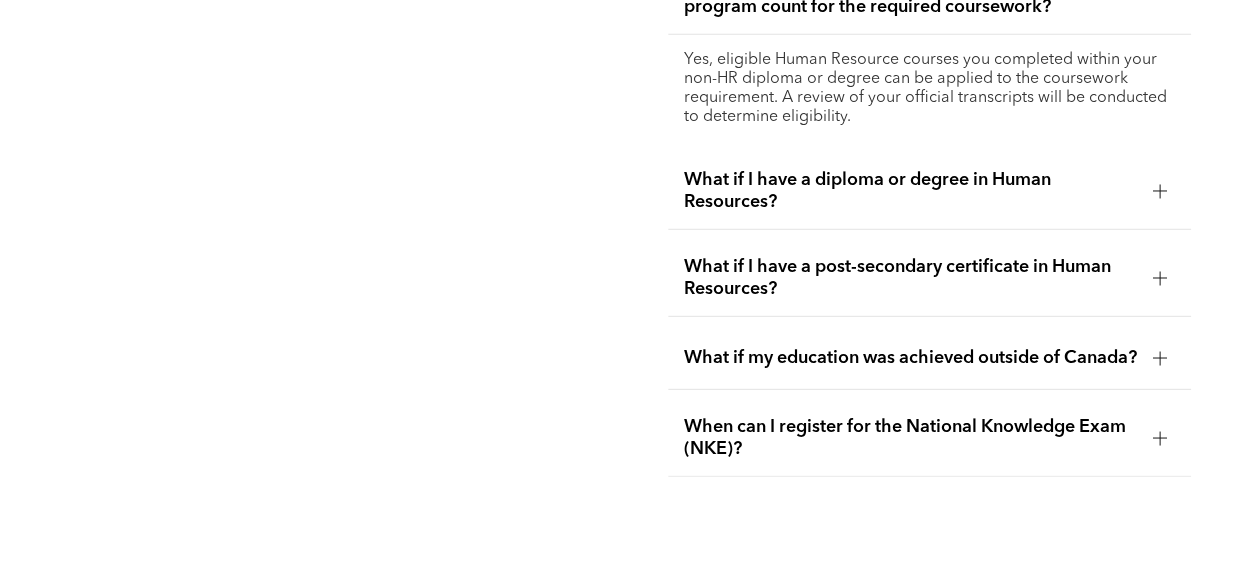 scroll, scrollTop: 6588, scrollLeft: 0, axis: vertical 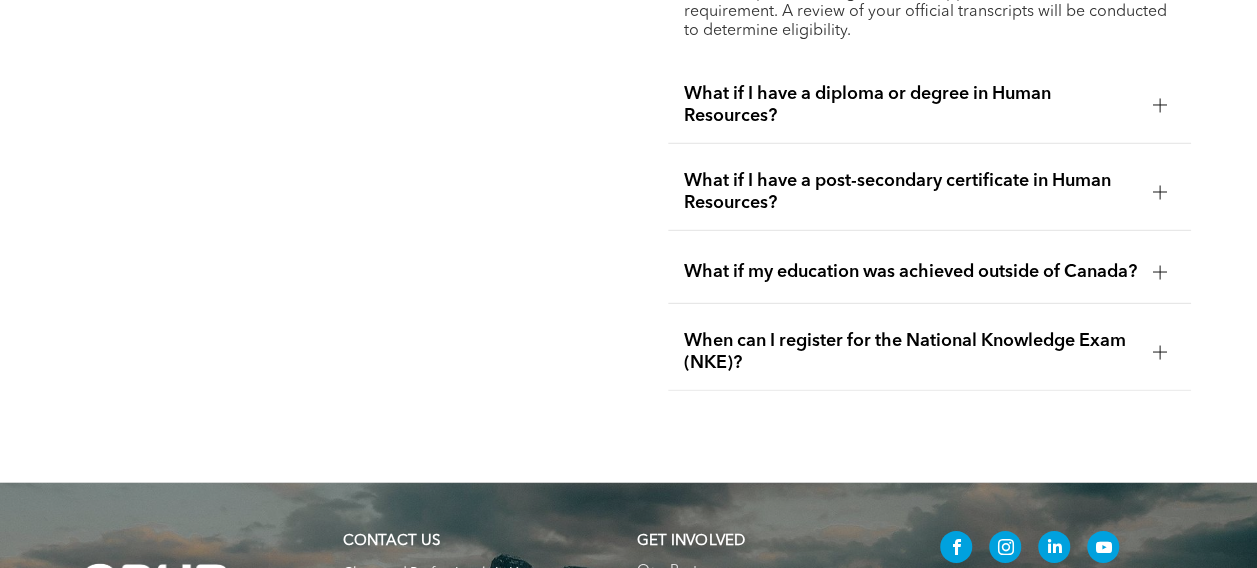 click on "What if I have a diploma or degree in Human Resources?" at bounding box center [910, 105] 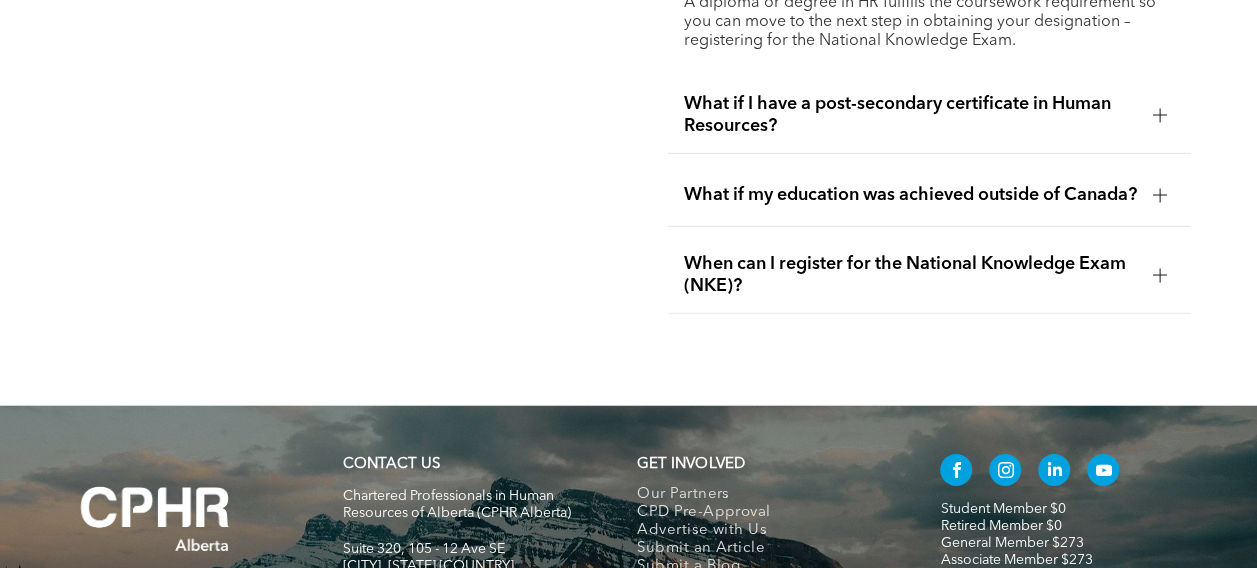 scroll, scrollTop: 6688, scrollLeft: 0, axis: vertical 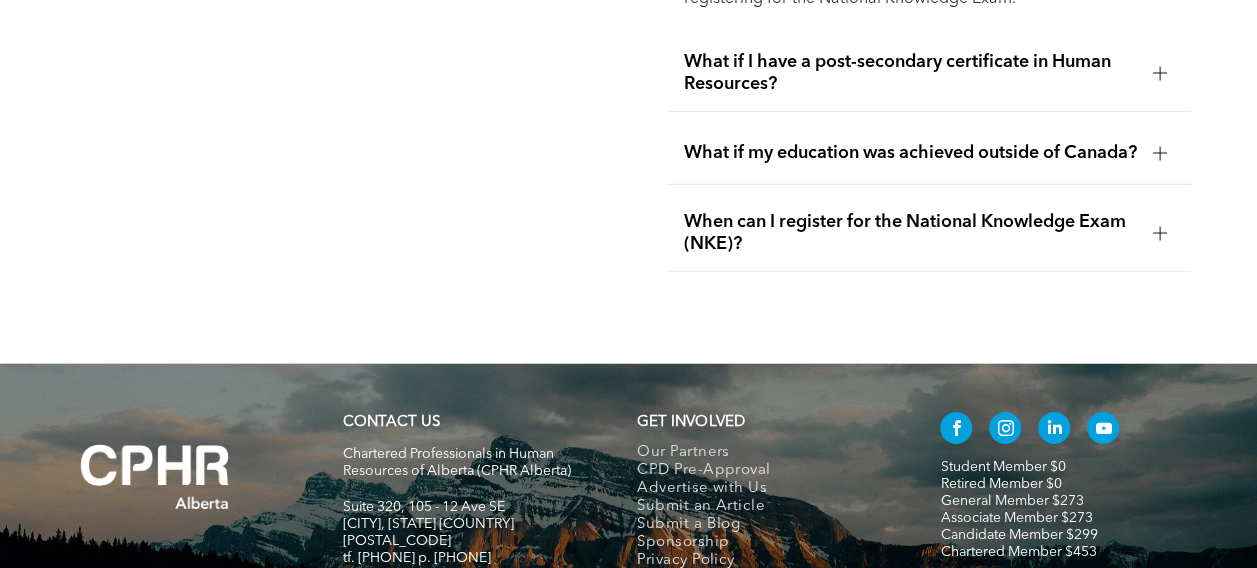 drag, startPoint x: 1028, startPoint y: 266, endPoint x: 1022, endPoint y: 277, distance: 12.529964 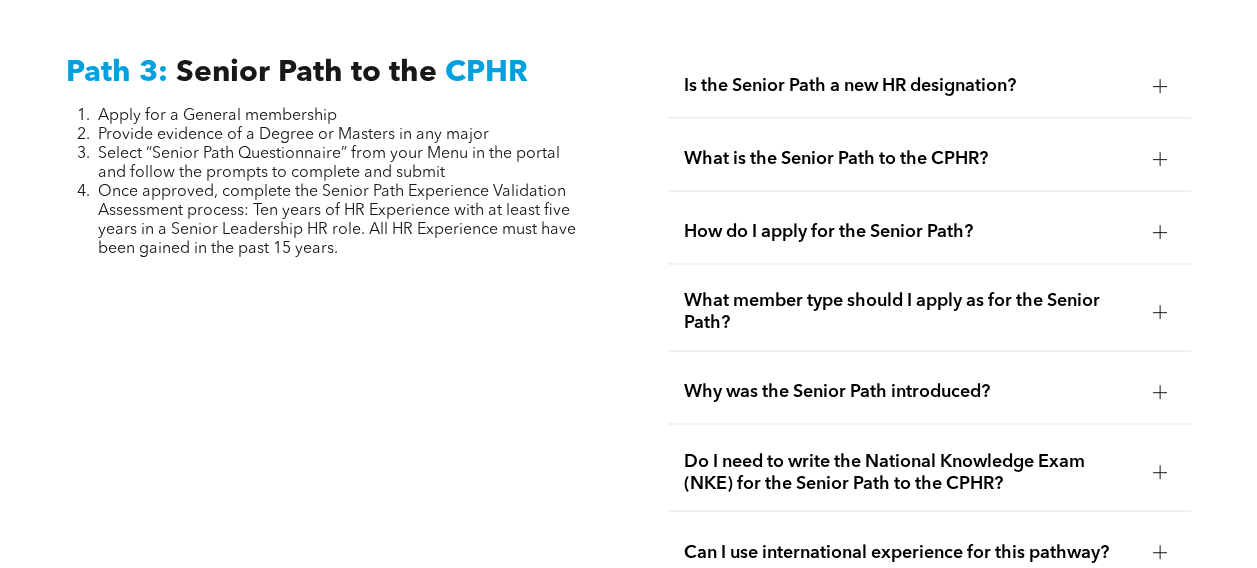 scroll, scrollTop: 5188, scrollLeft: 0, axis: vertical 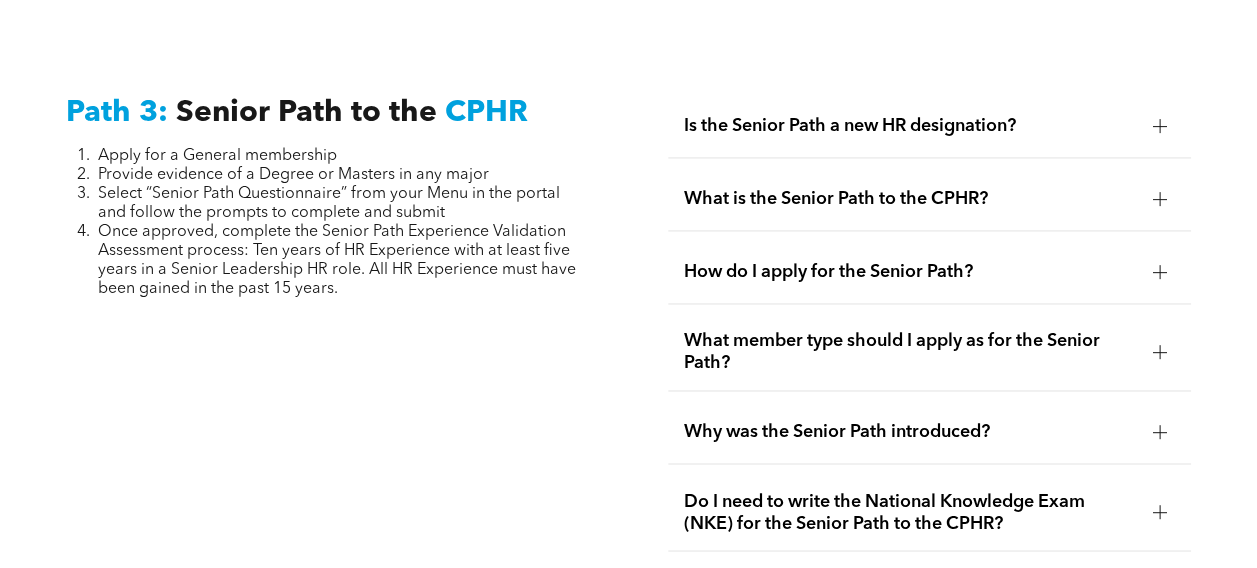 click on "What is the Senior Path to the CPHR?" at bounding box center (910, 199) 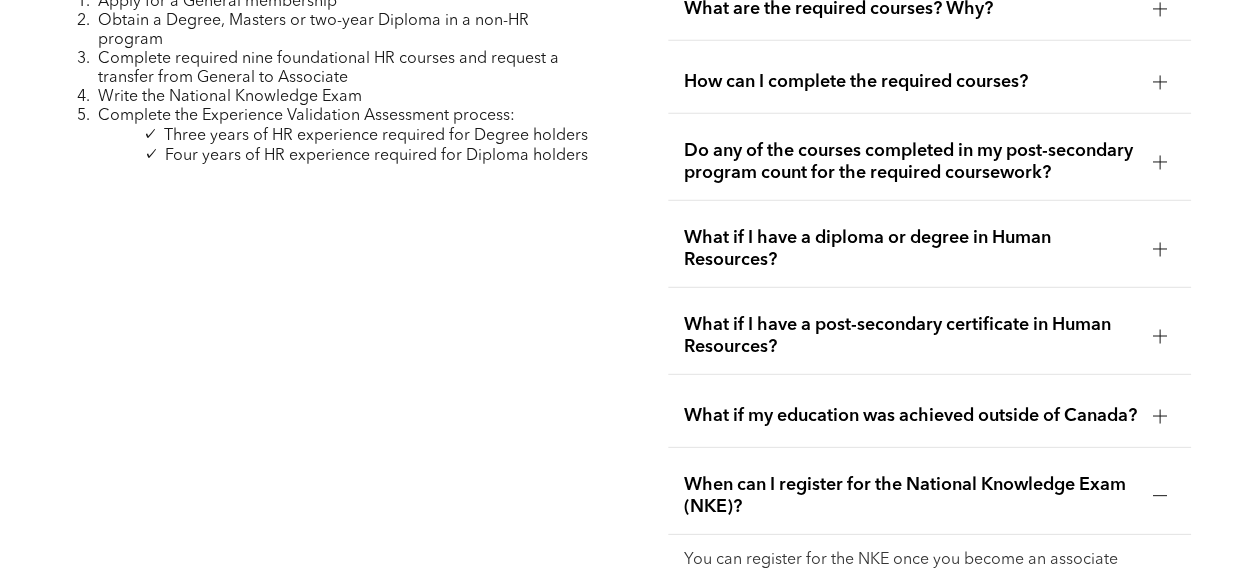 scroll, scrollTop: 6488, scrollLeft: 0, axis: vertical 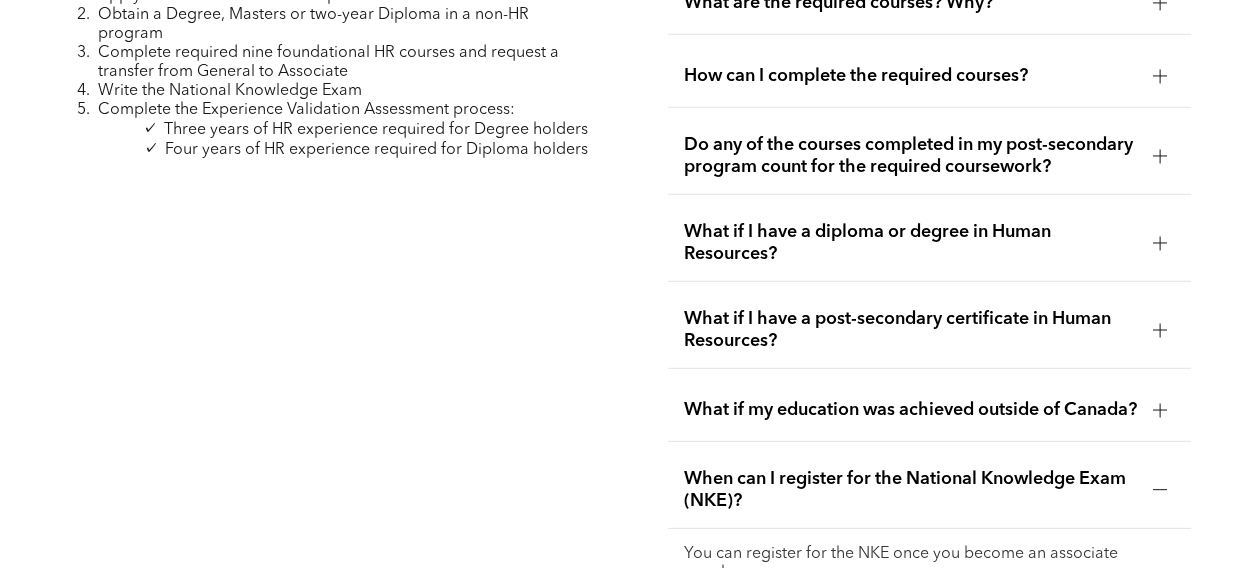 drag, startPoint x: 1152, startPoint y: 104, endPoint x: 1110, endPoint y: 136, distance: 52.801514 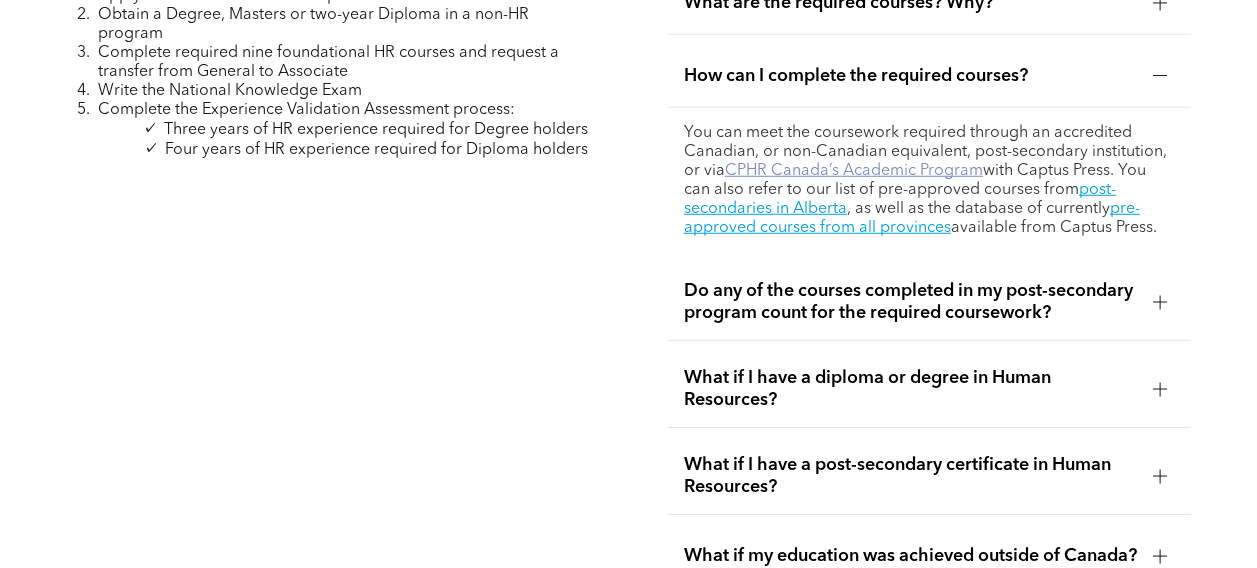 click on "CPHR Canada’s Academic Program" at bounding box center [854, 171] 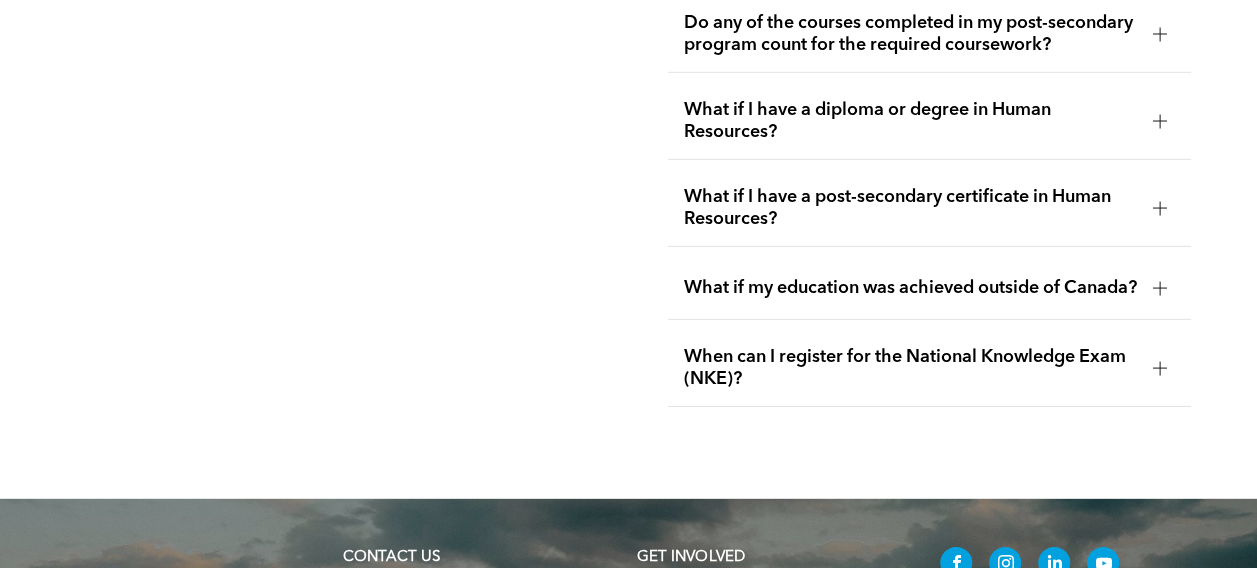 scroll, scrollTop: 6788, scrollLeft: 0, axis: vertical 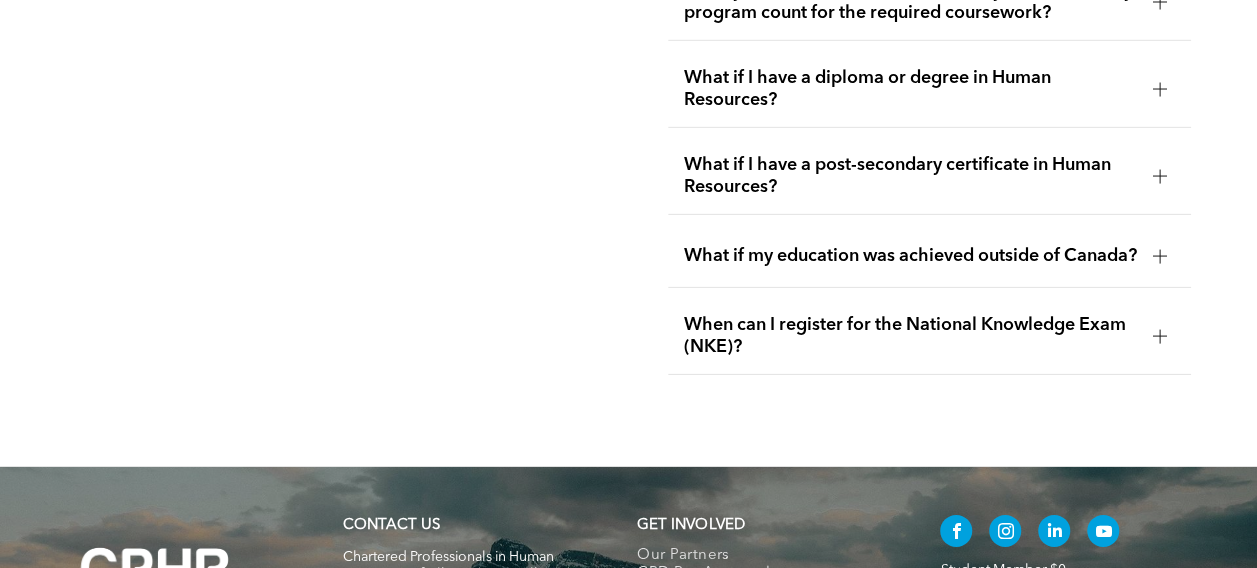 click on "When can I register for the National Knowledge Exam (NKE)?" at bounding box center [910, 336] 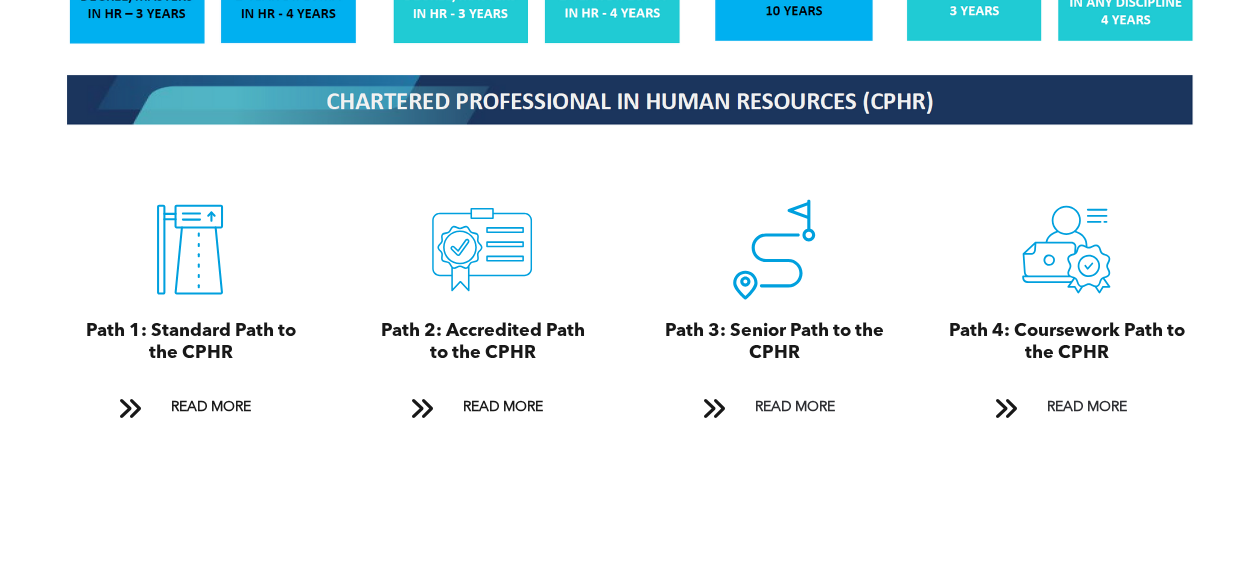 scroll, scrollTop: 2188, scrollLeft: 0, axis: vertical 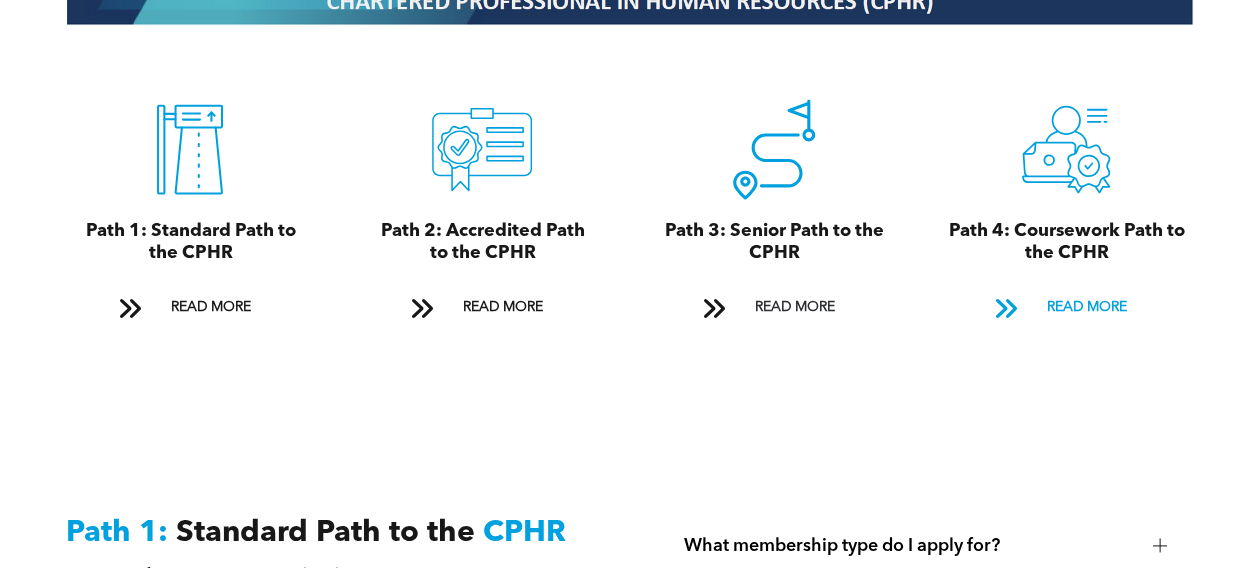click on "READ MORE" at bounding box center [1086, 307] 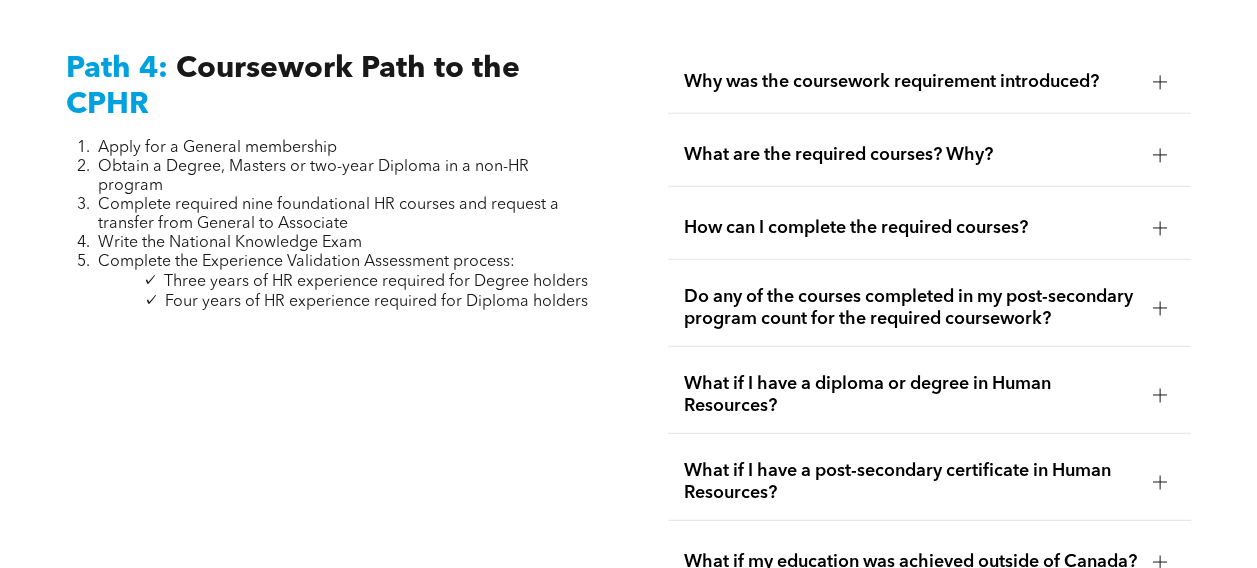 scroll, scrollTop: 6436, scrollLeft: 0, axis: vertical 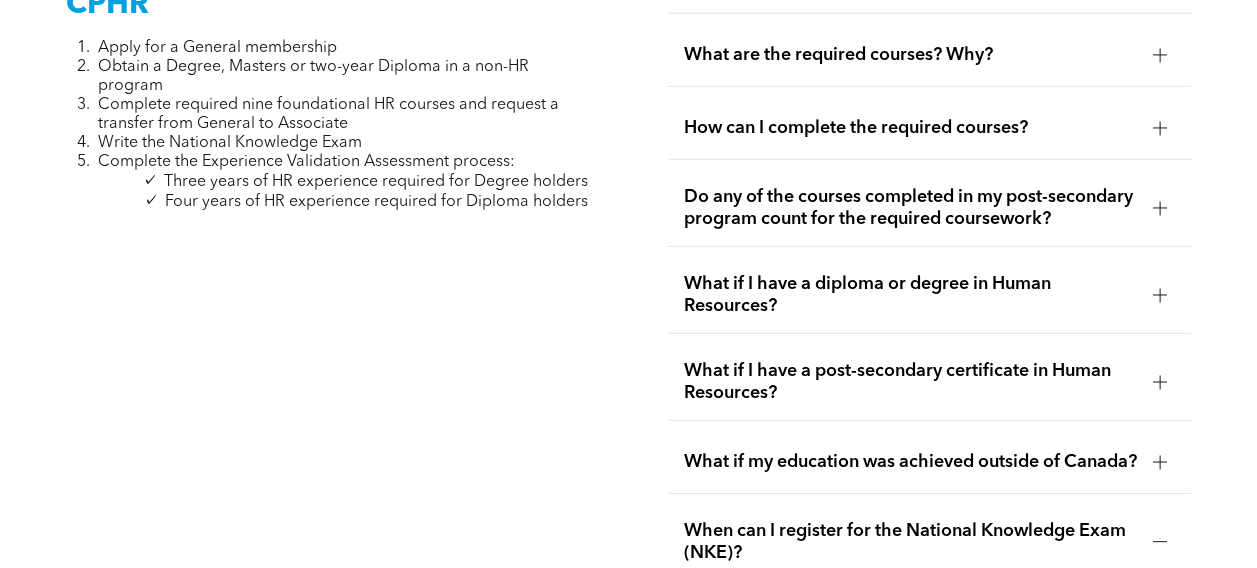 click at bounding box center [1160, 128] 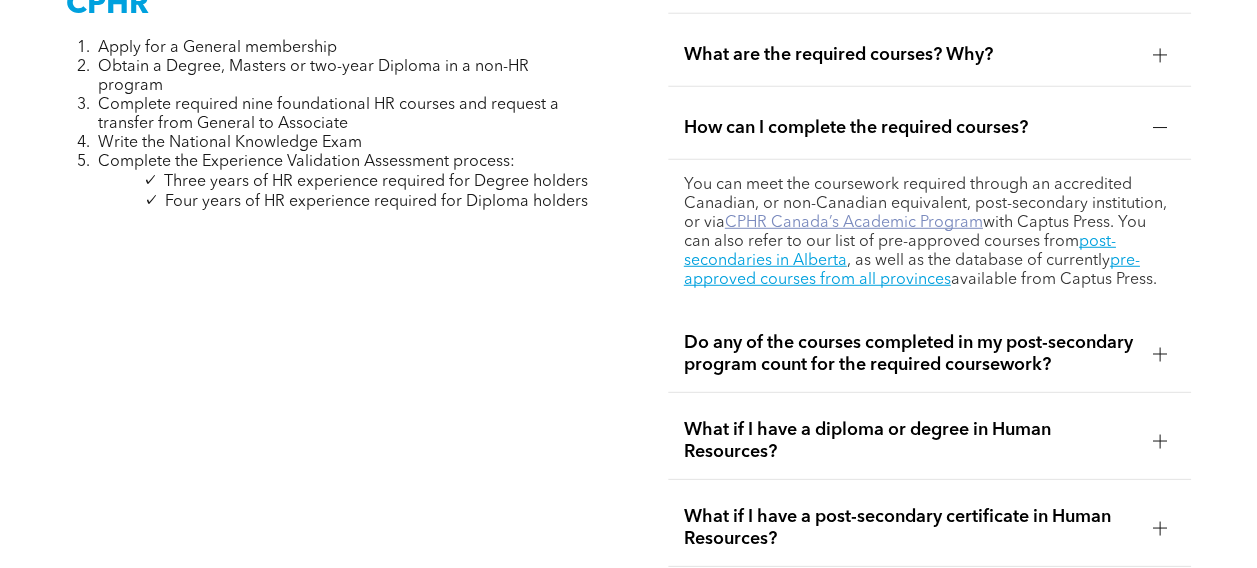 click on "CPHR Canada’s Academic Program" at bounding box center [854, 223] 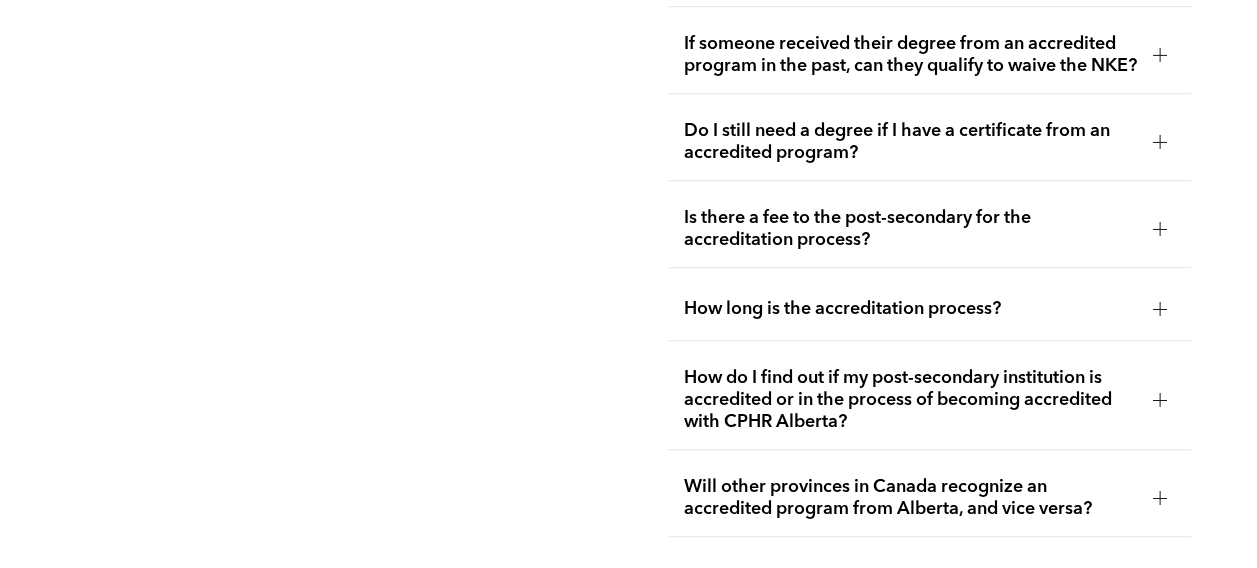 scroll, scrollTop: 4136, scrollLeft: 0, axis: vertical 